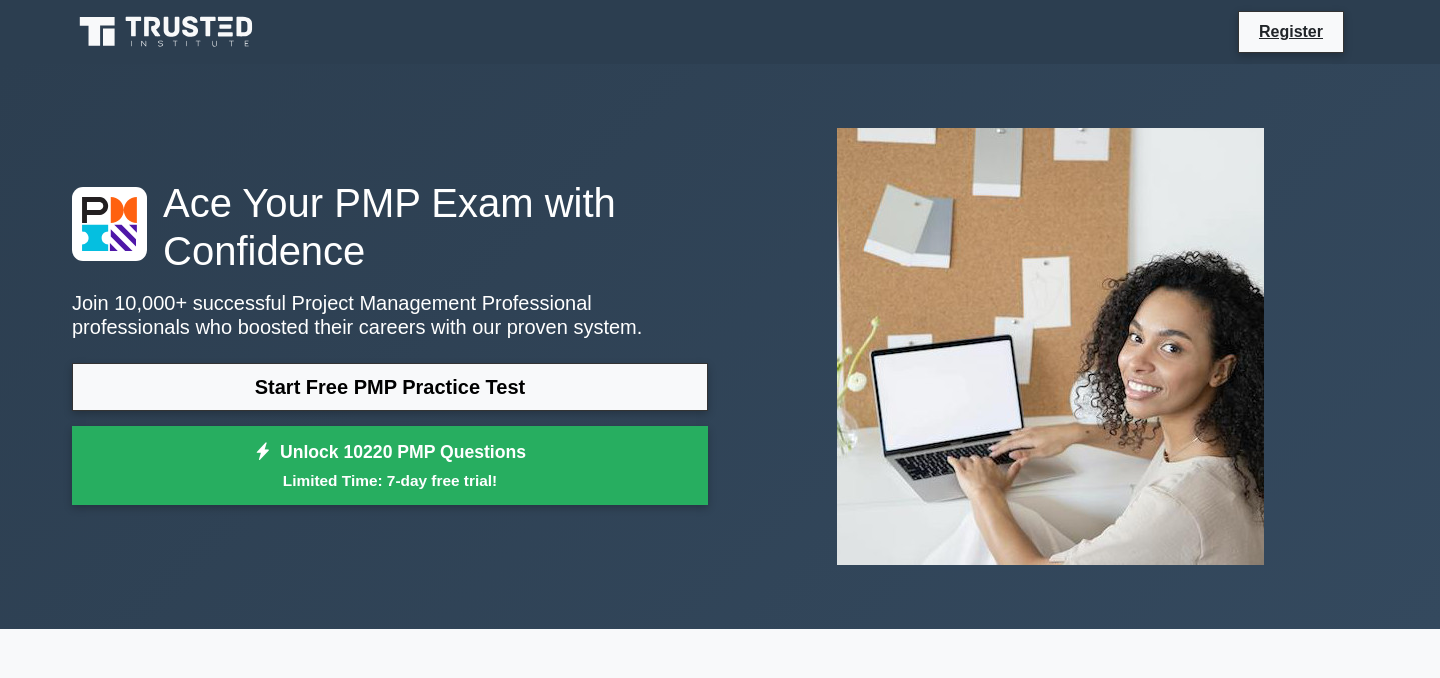 scroll, scrollTop: 0, scrollLeft: 0, axis: both 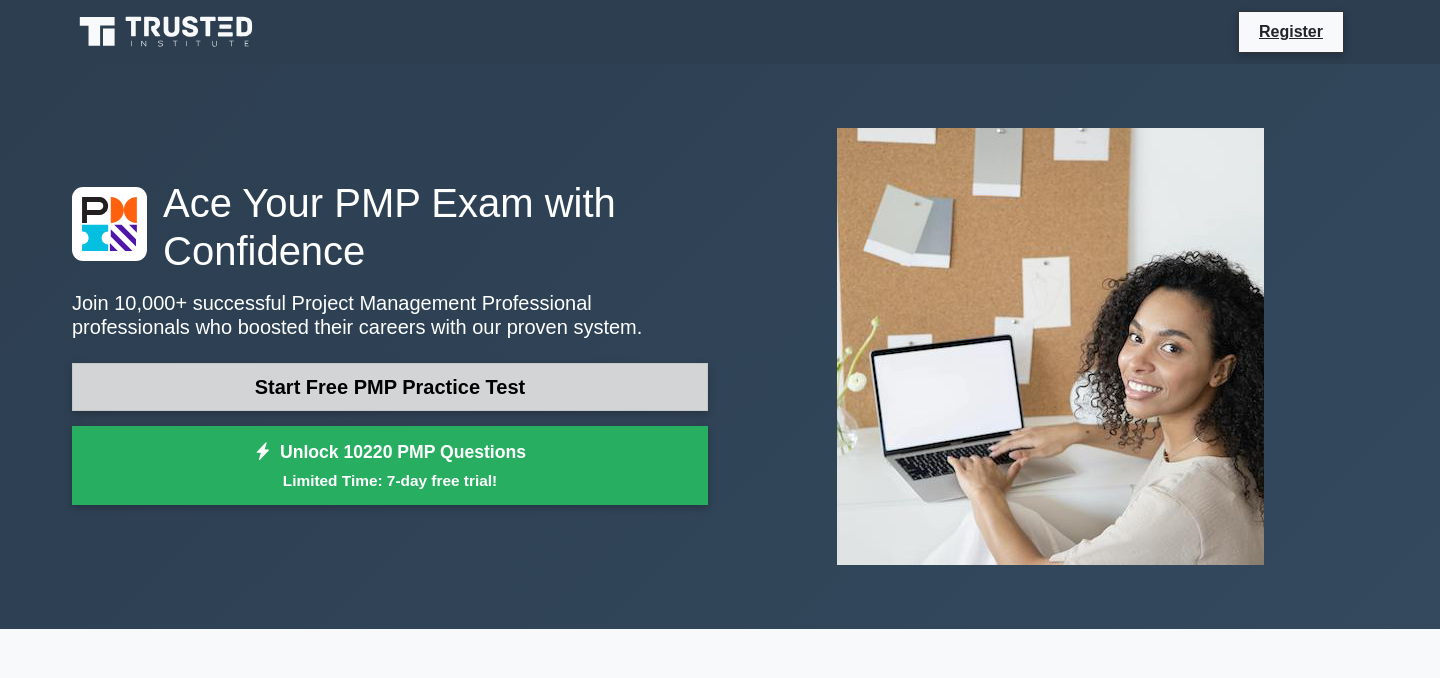 click on "Start Free PMP Practice Test" at bounding box center (390, 387) 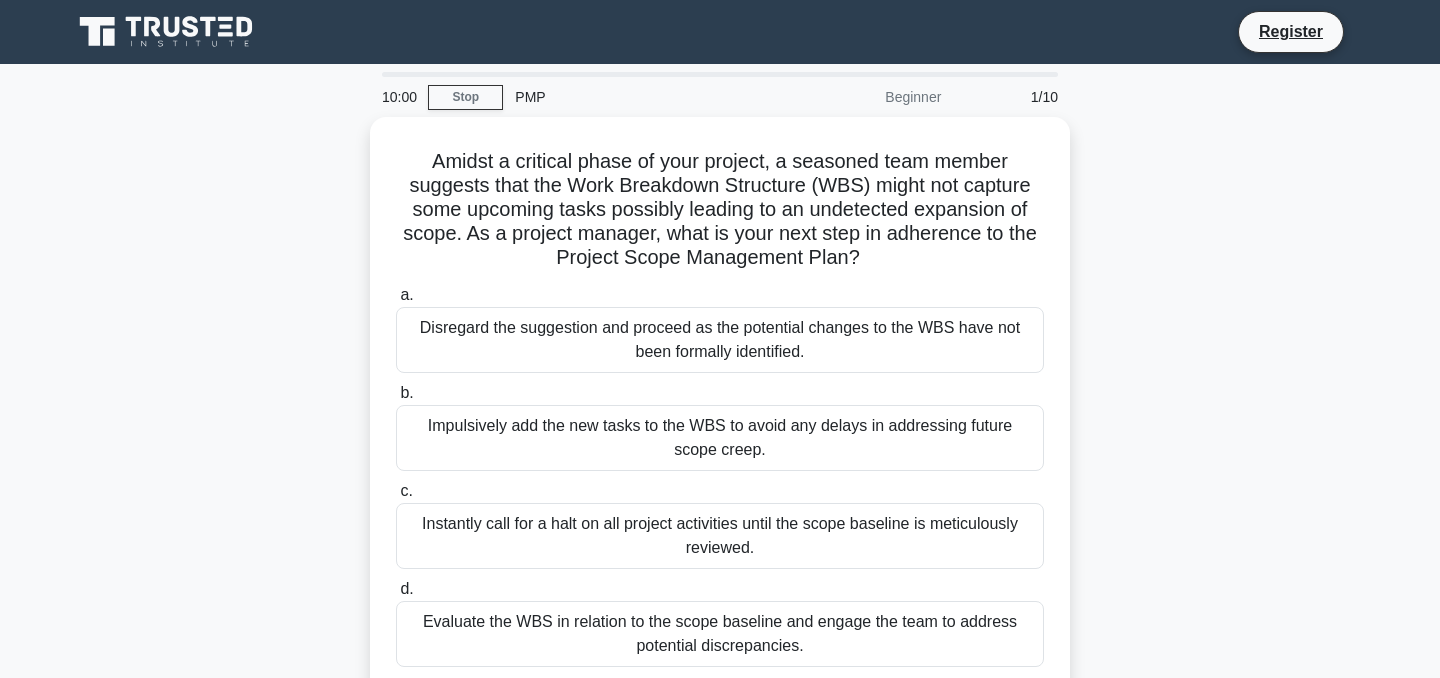scroll, scrollTop: 0, scrollLeft: 0, axis: both 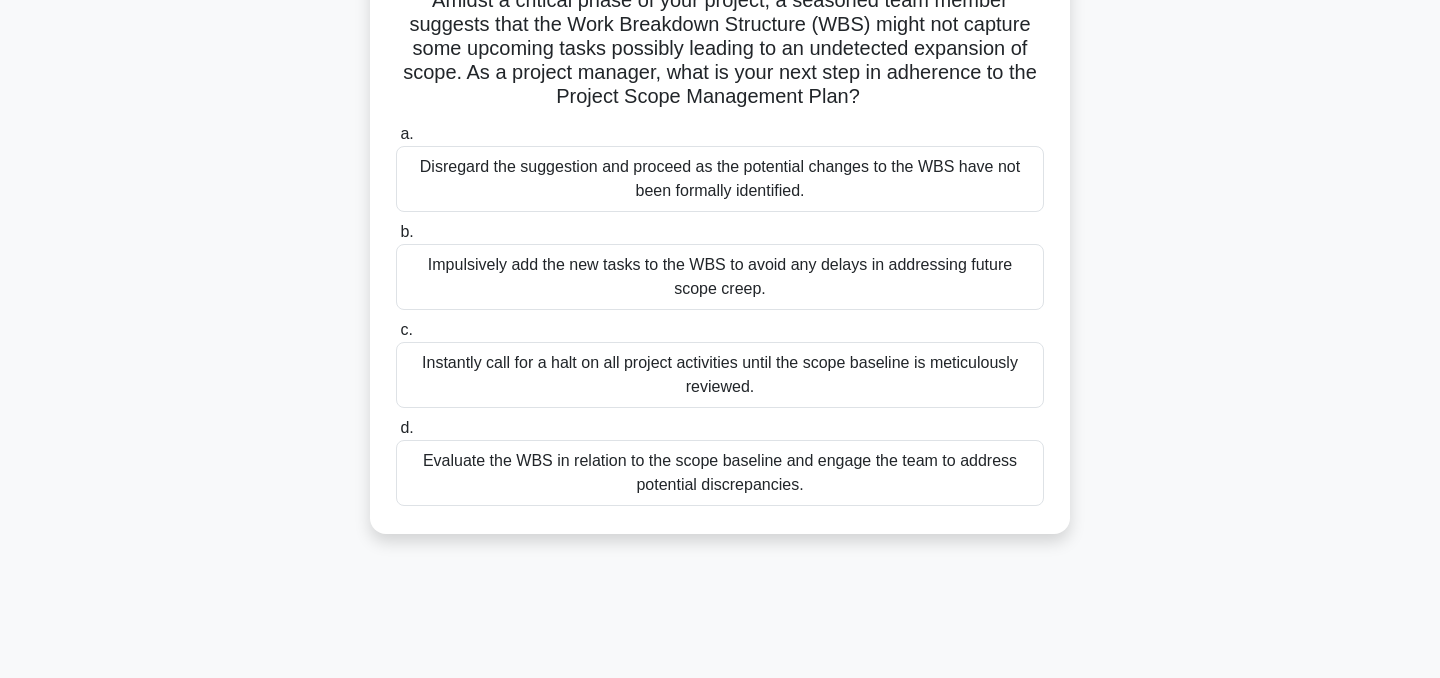 click on "Evaluate the WBS in relation to the scope baseline and engage the team to address potential discrepancies." at bounding box center (720, 473) 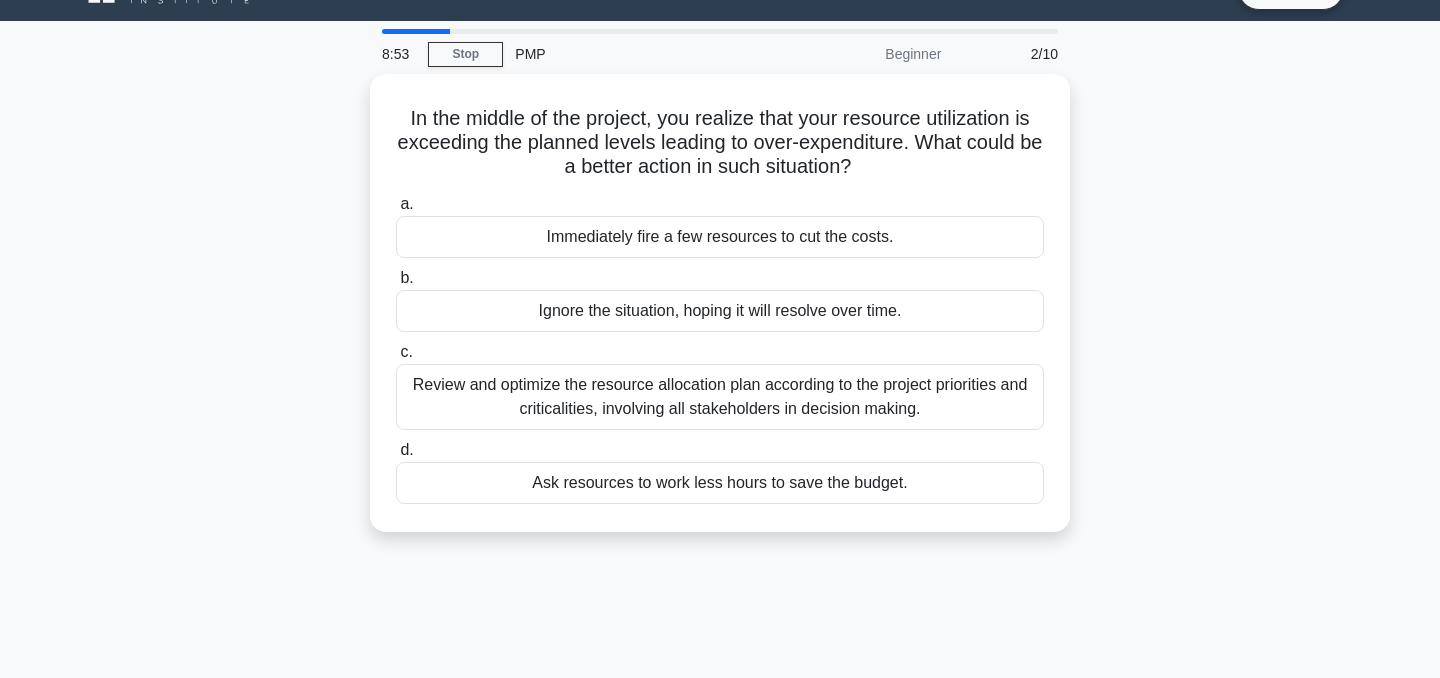scroll, scrollTop: 0, scrollLeft: 0, axis: both 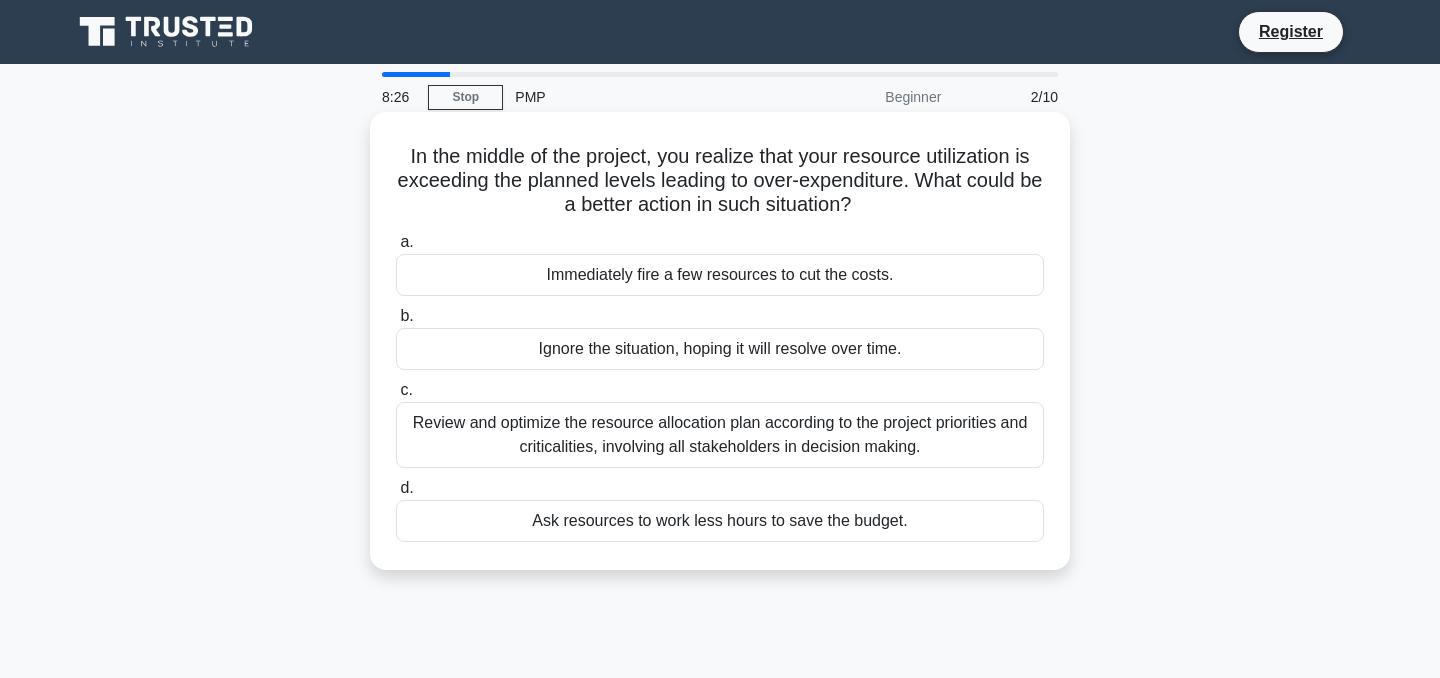 click on "Review and optimize the resource allocation plan according to the project priorities and criticalities, involving all stakeholders in decision making." at bounding box center (720, 435) 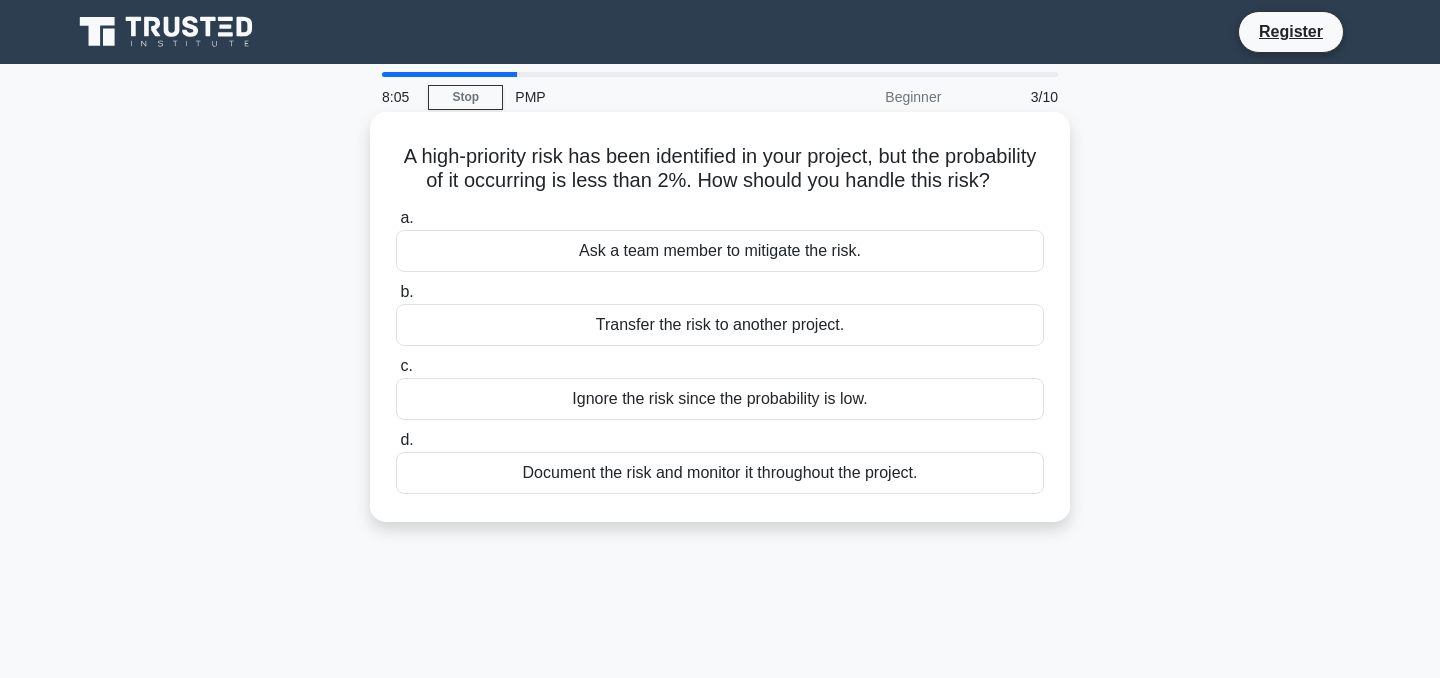 click on "Document the risk and monitor it throughout the project." at bounding box center [720, 473] 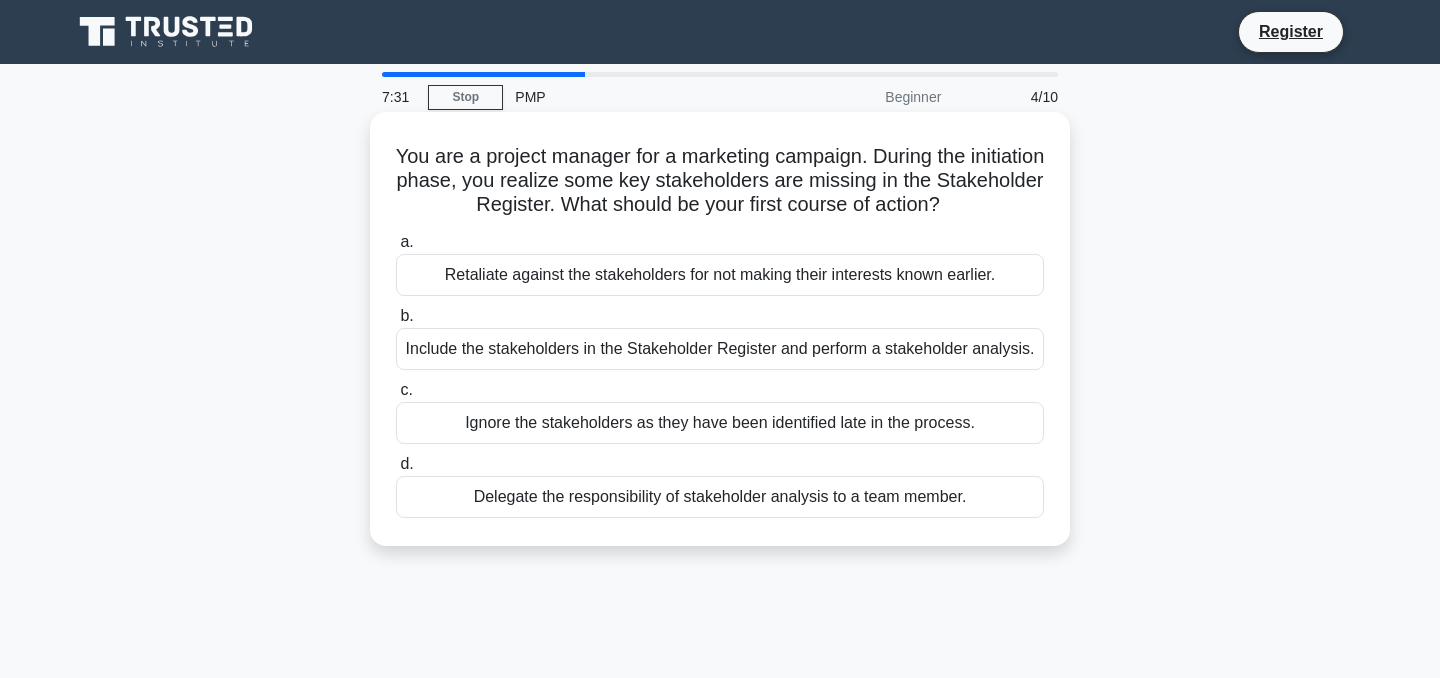 click on "Include the stakeholders in the Stakeholder Register and perform a stakeholder analysis." at bounding box center (720, 349) 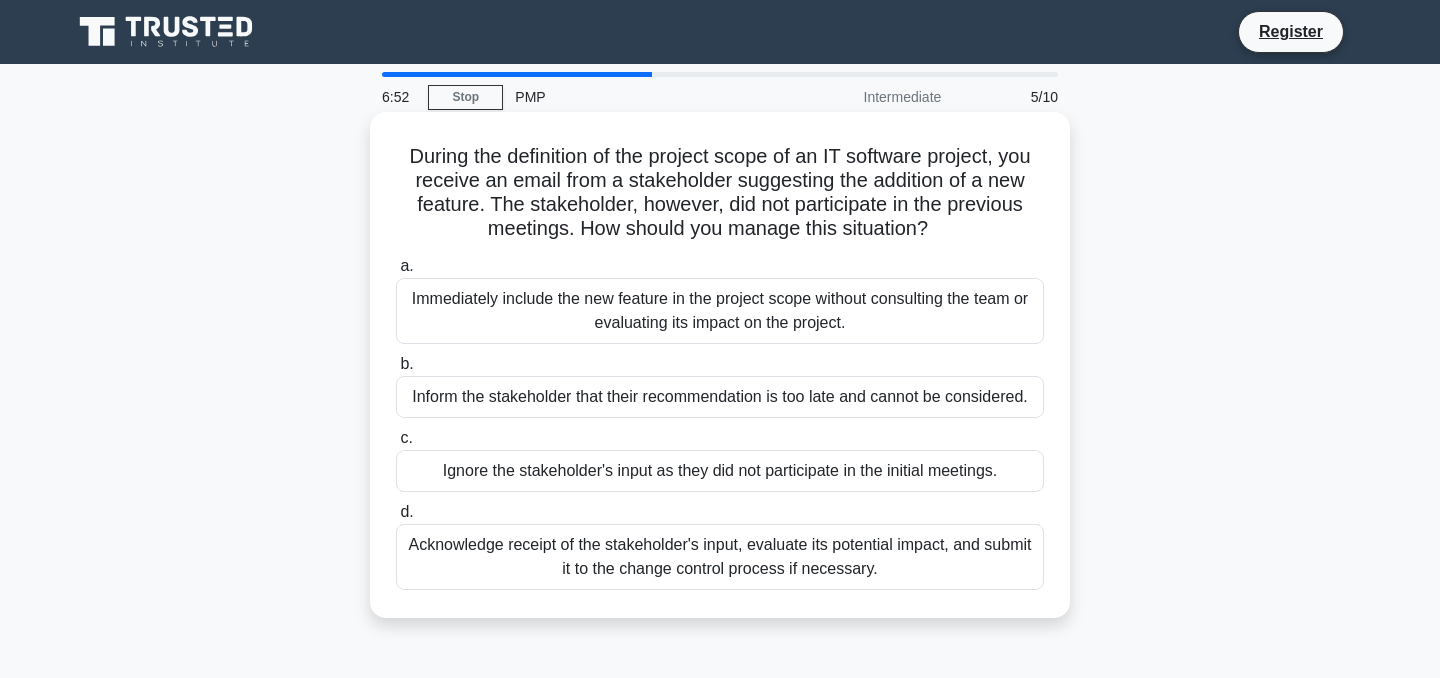 click on "Acknowledge receipt of the stakeholder's input, evaluate its potential impact, and submit it to the change control process if necessary." at bounding box center (720, 557) 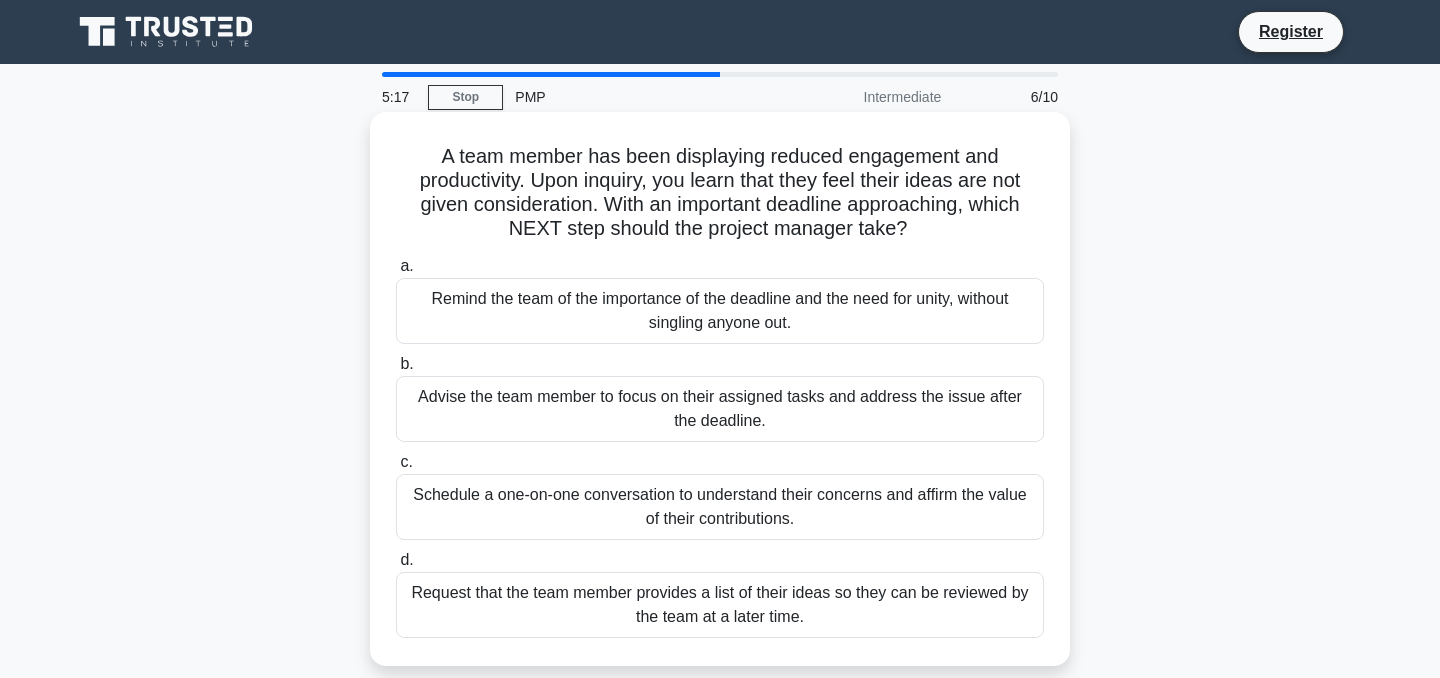 click on "Schedule a one-on-one conversation to understand their concerns and affirm the value of their contributions." at bounding box center [720, 507] 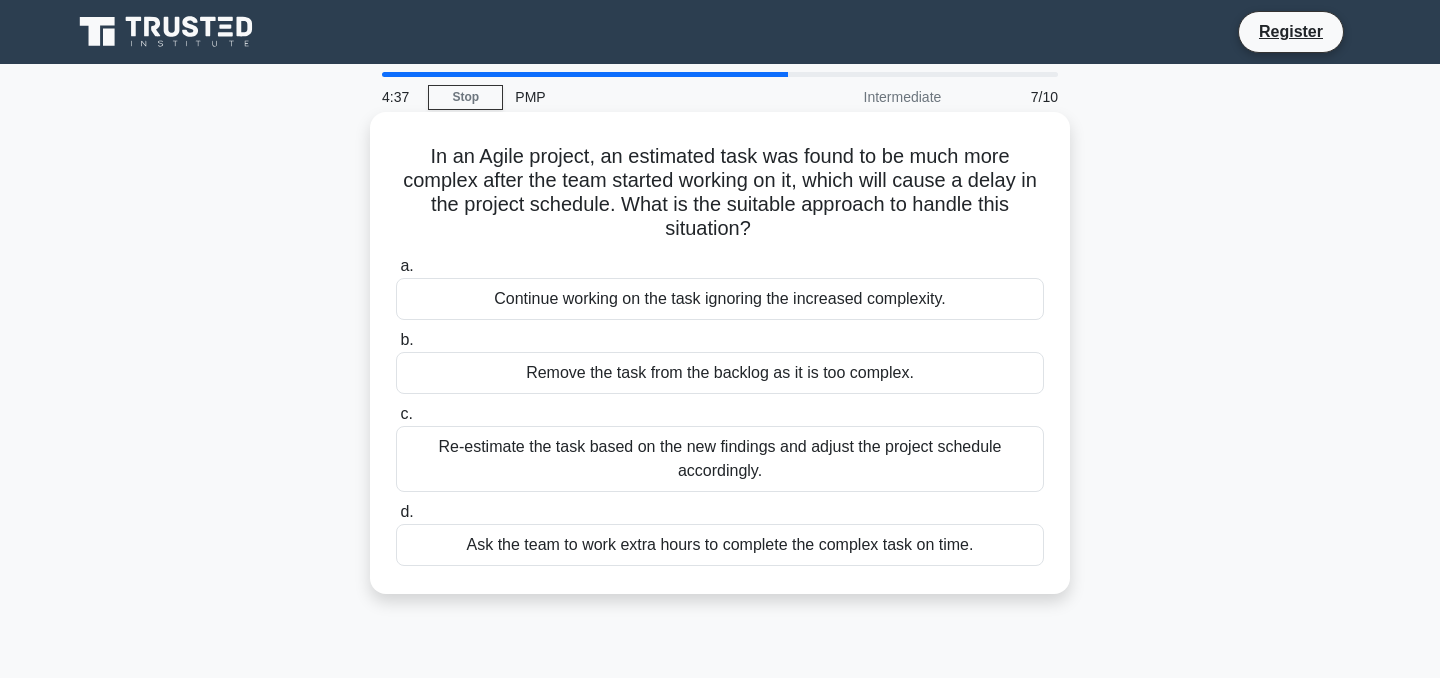 click on "Re-estimate the task based on the new findings and adjust the project schedule accordingly." at bounding box center [720, 459] 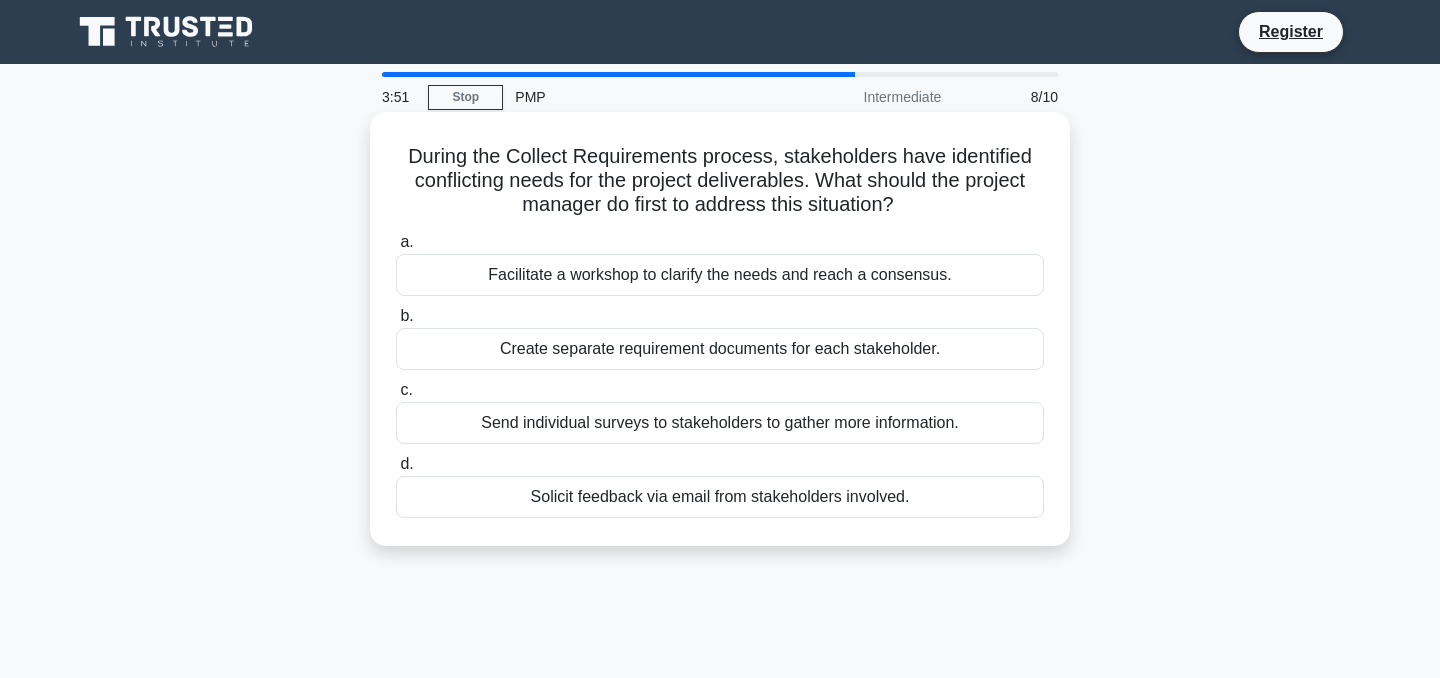 click on "Facilitate a workshop to clarify the needs and reach a consensus." at bounding box center [720, 275] 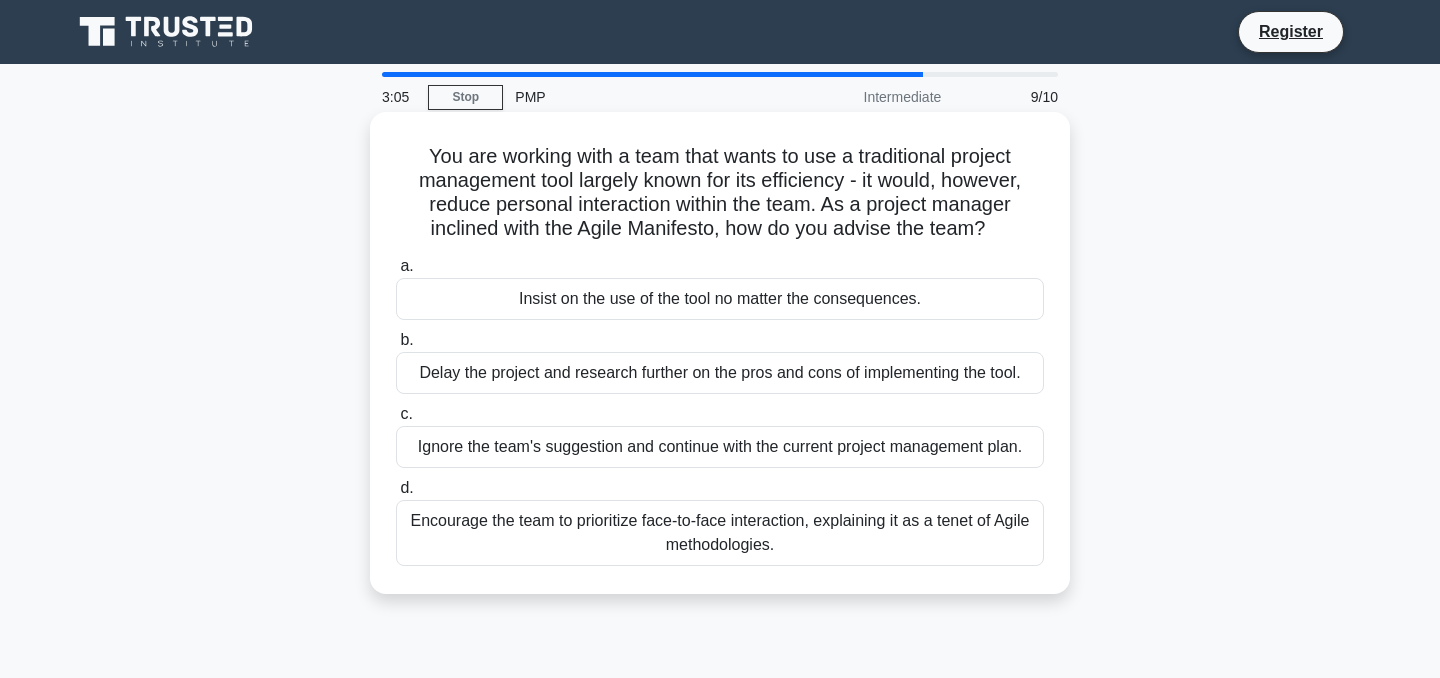 click on "Encourage the team to prioritize face-to-face interaction, explaining it as a tenet of Agile methodologies." at bounding box center [720, 533] 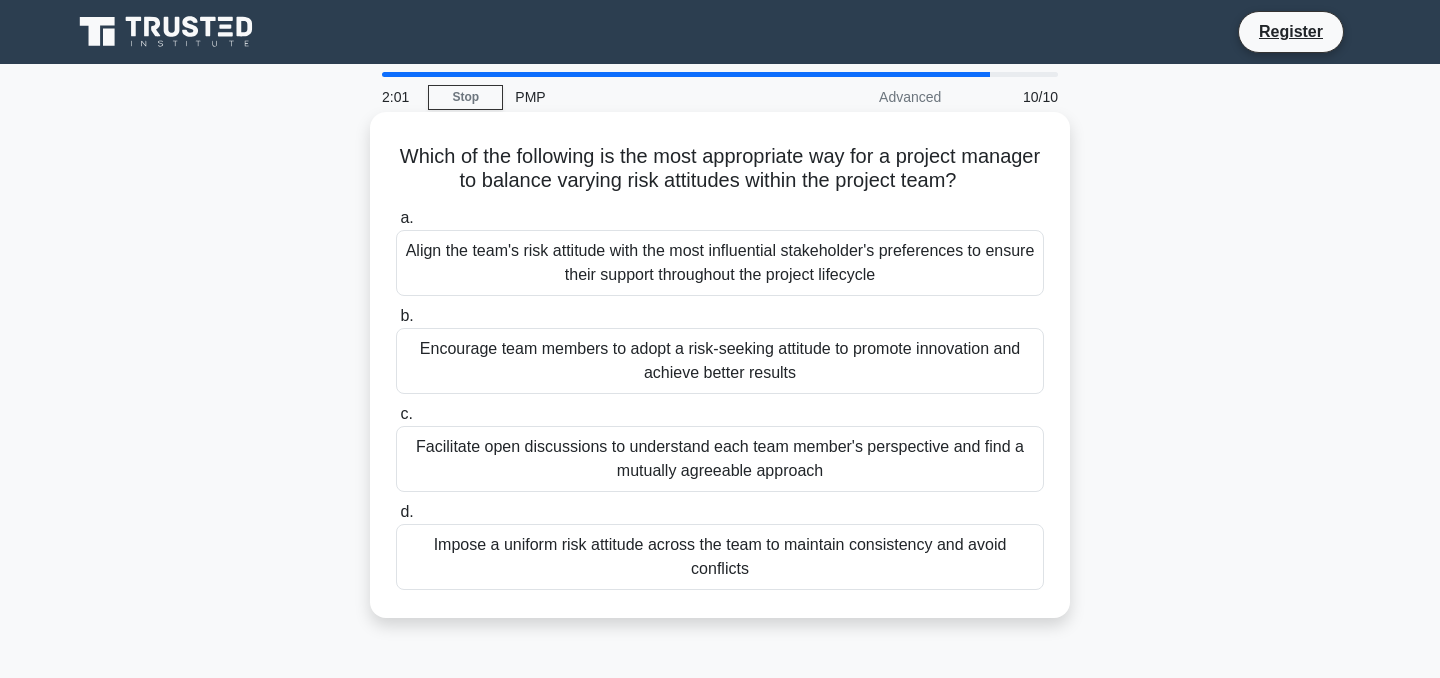 click on "Facilitate open discussions to understand each team member's perspective and find a mutually agreeable approach" at bounding box center [720, 459] 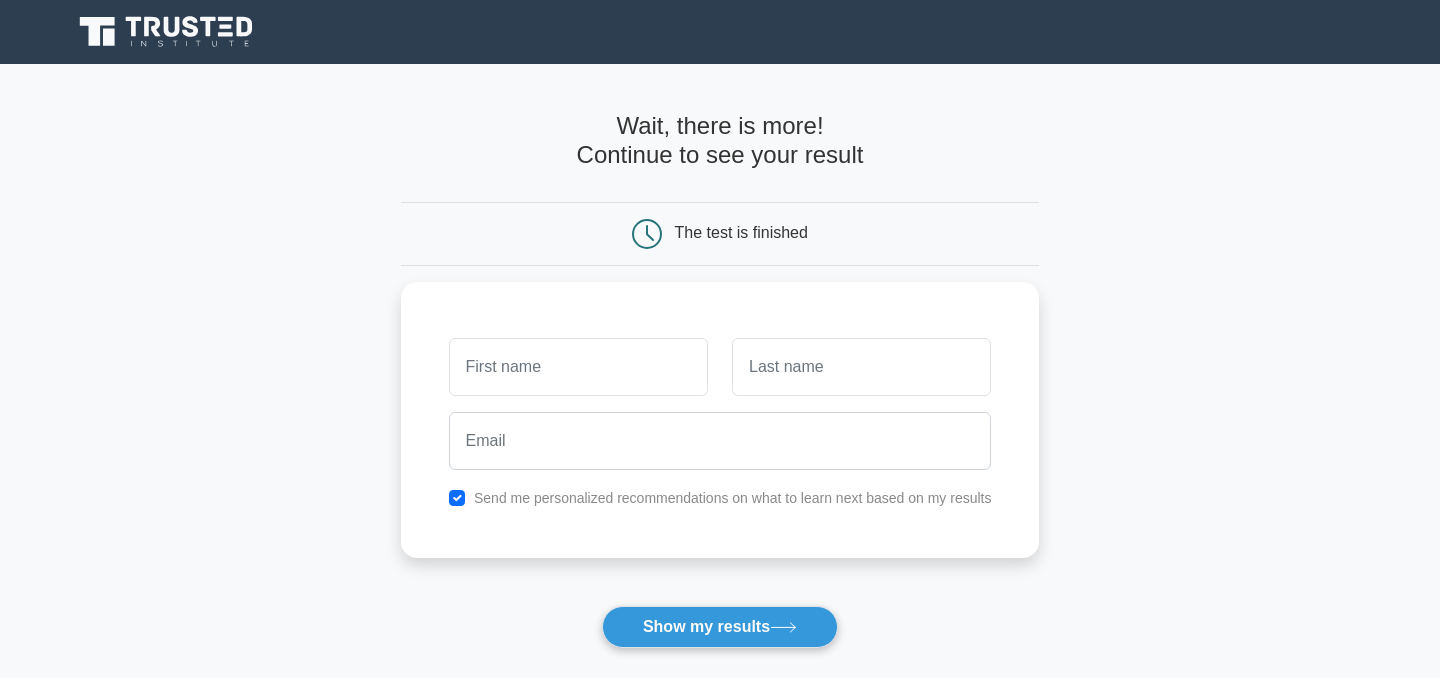scroll, scrollTop: 0, scrollLeft: 0, axis: both 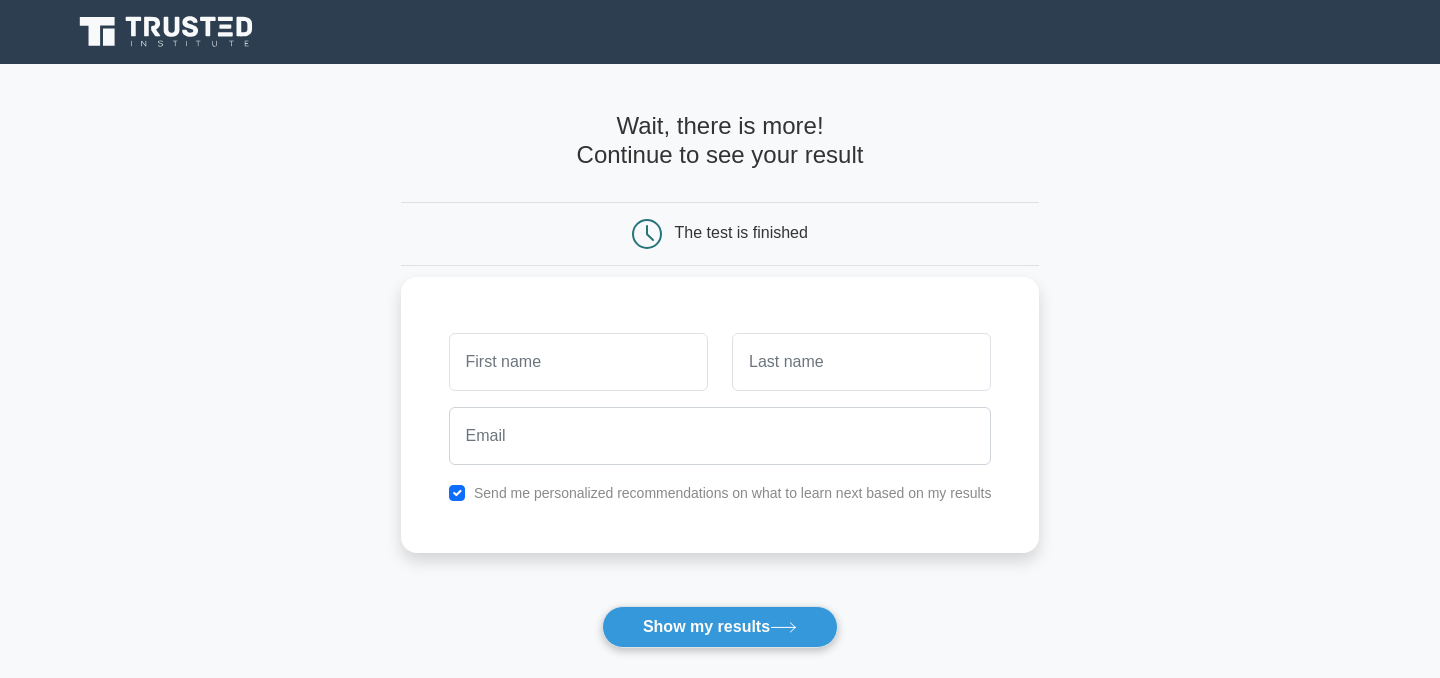 click at bounding box center (578, 362) 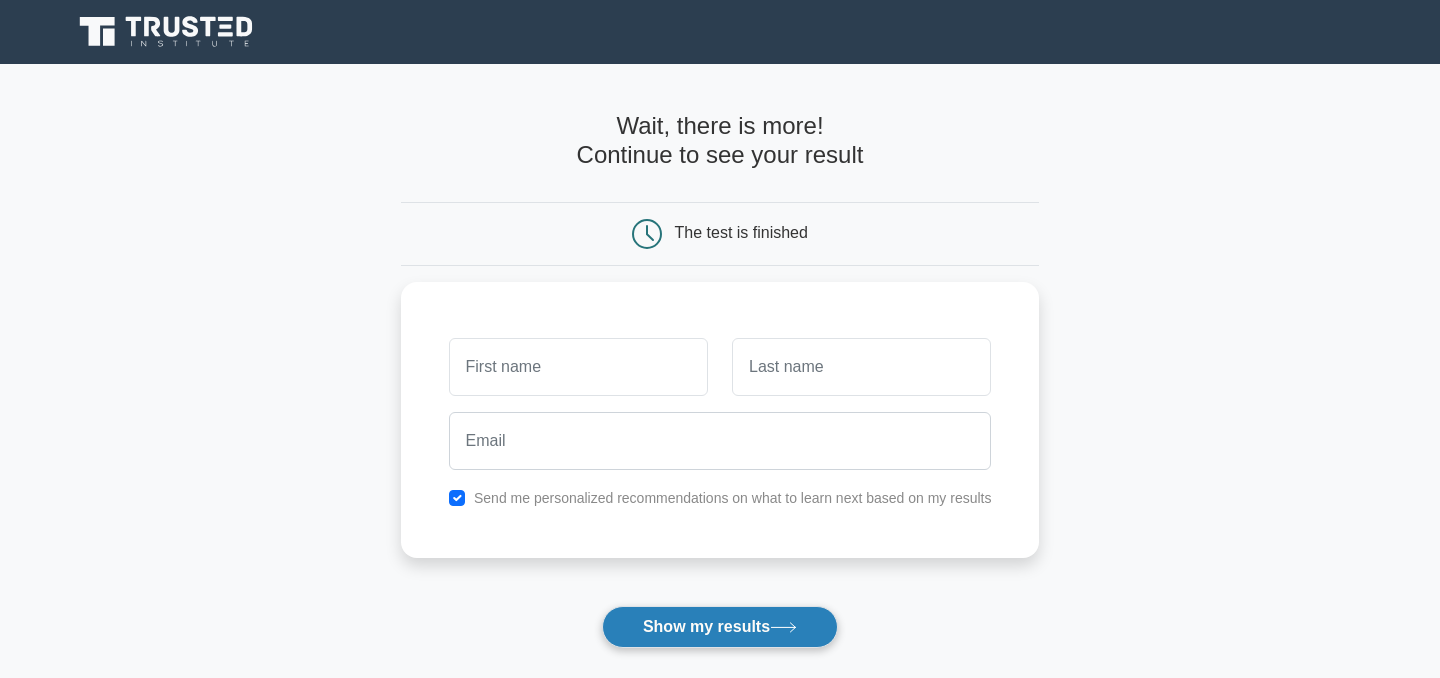 click on "Show my results" at bounding box center [720, 627] 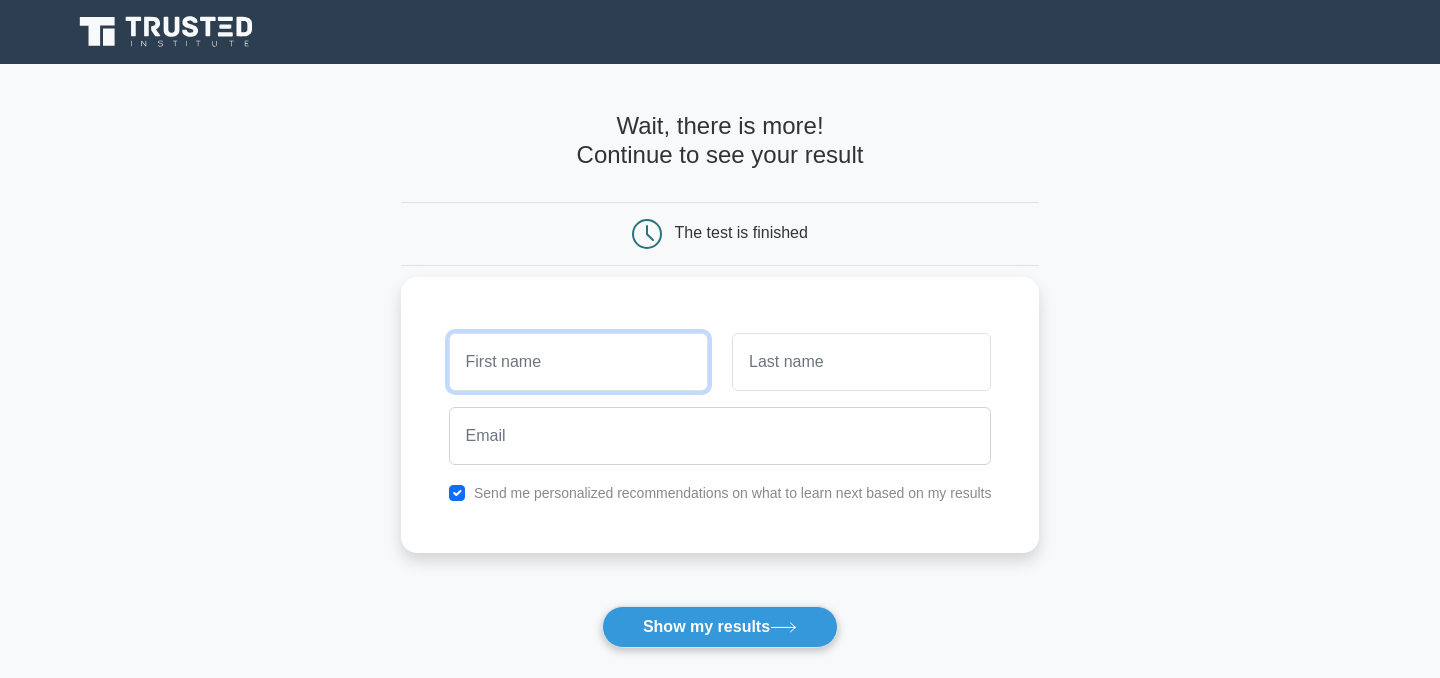 type on "[FIRST]" 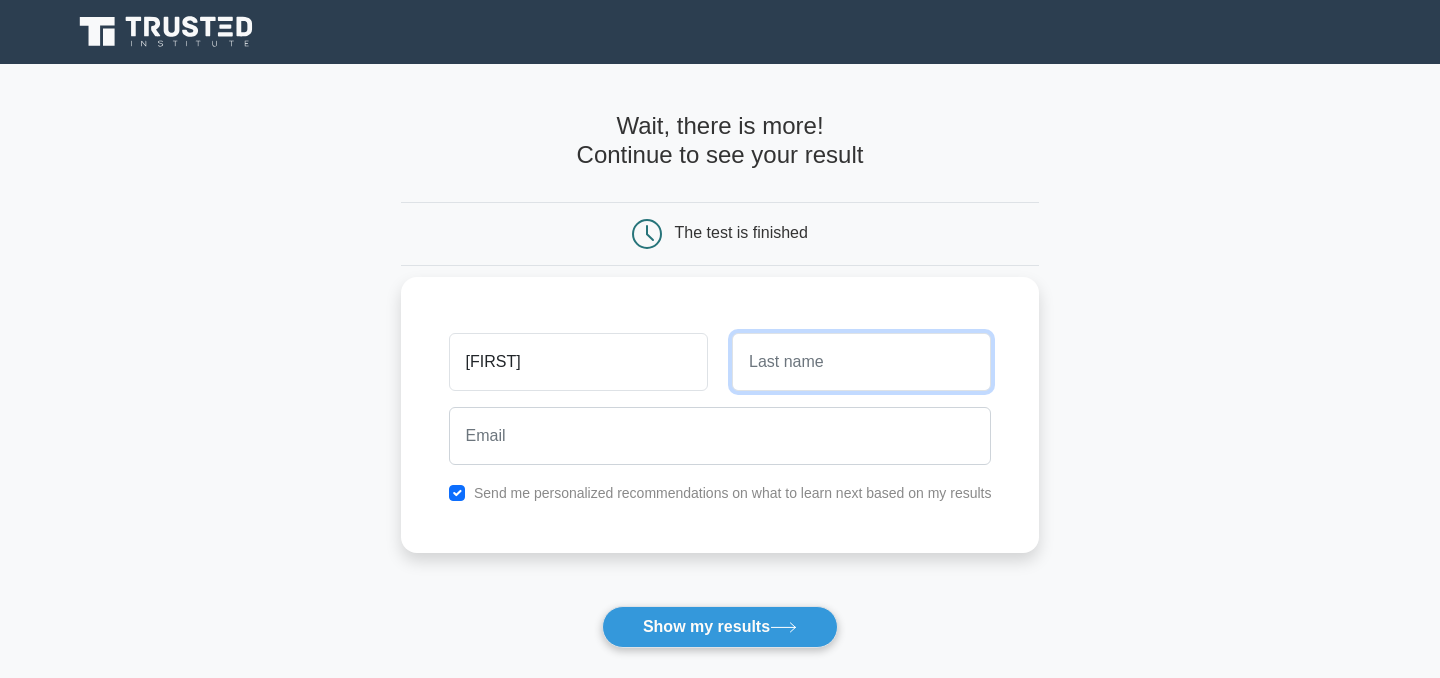 click at bounding box center [861, 362] 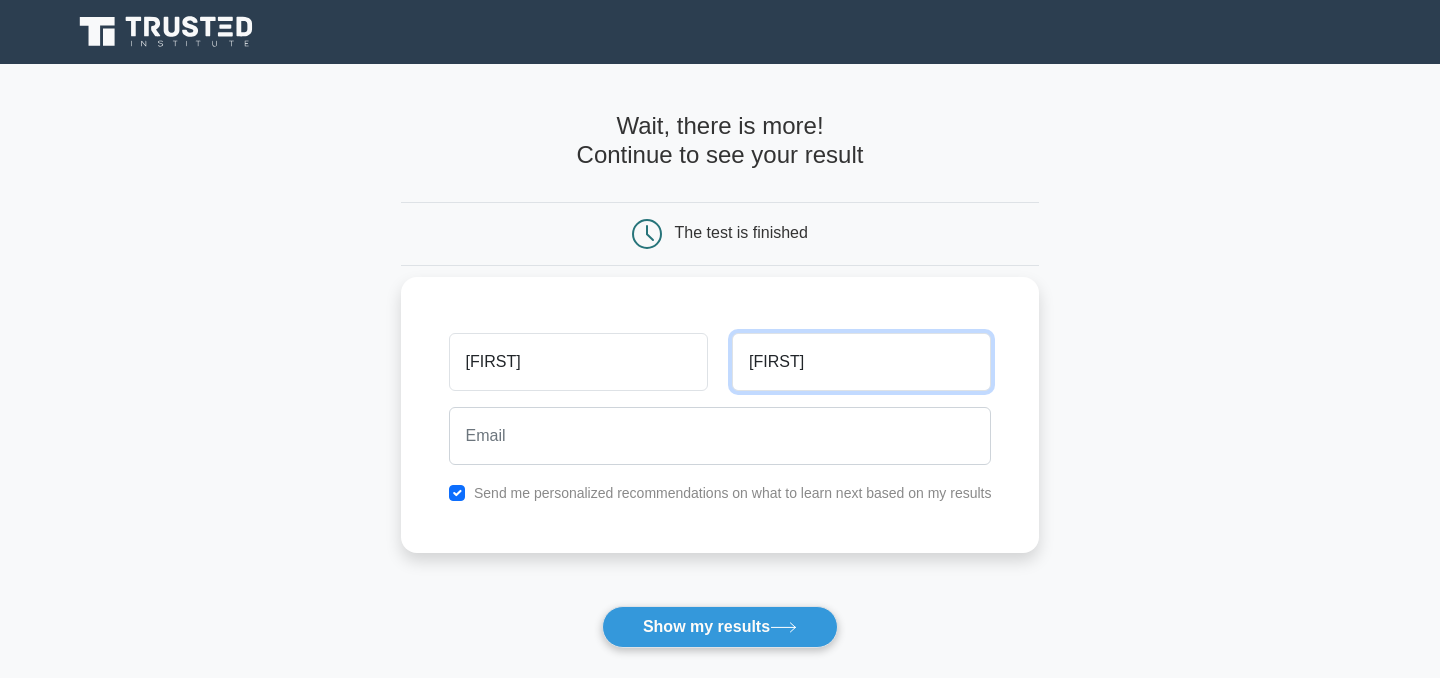 type on "Arul" 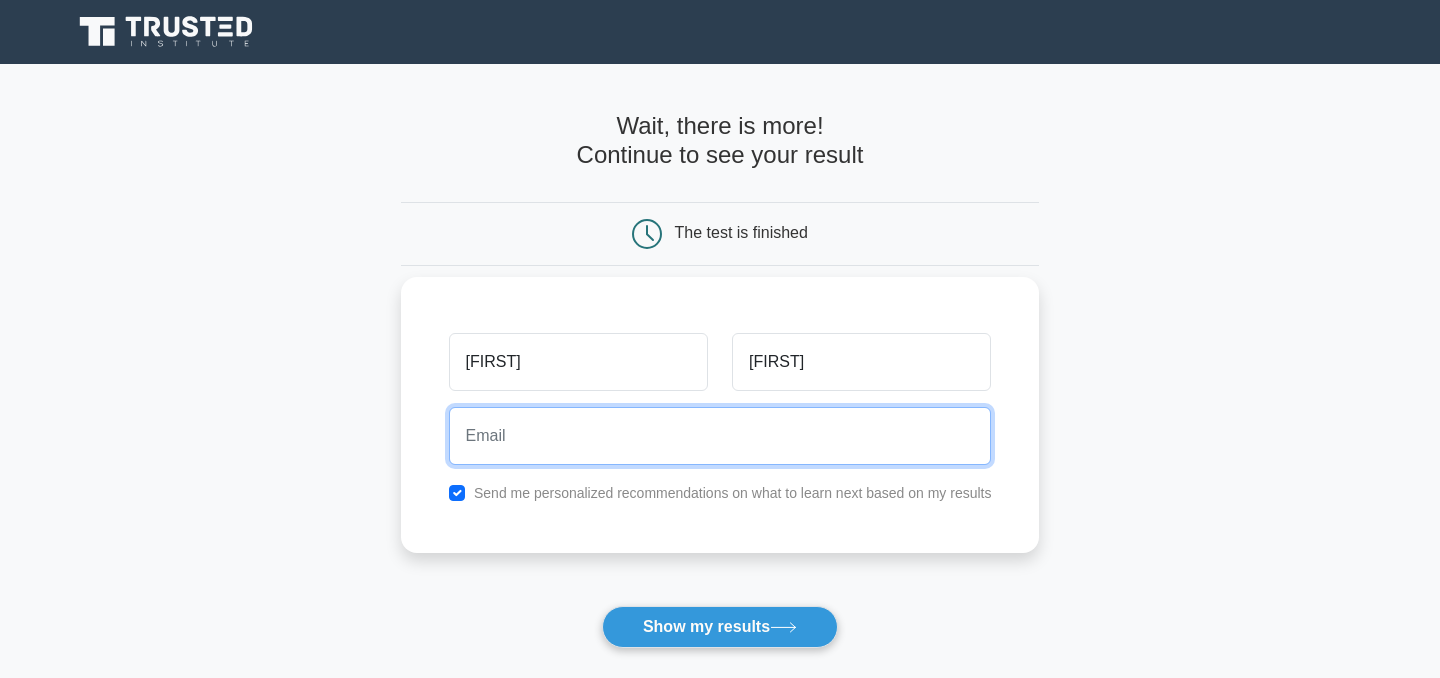 click at bounding box center (720, 436) 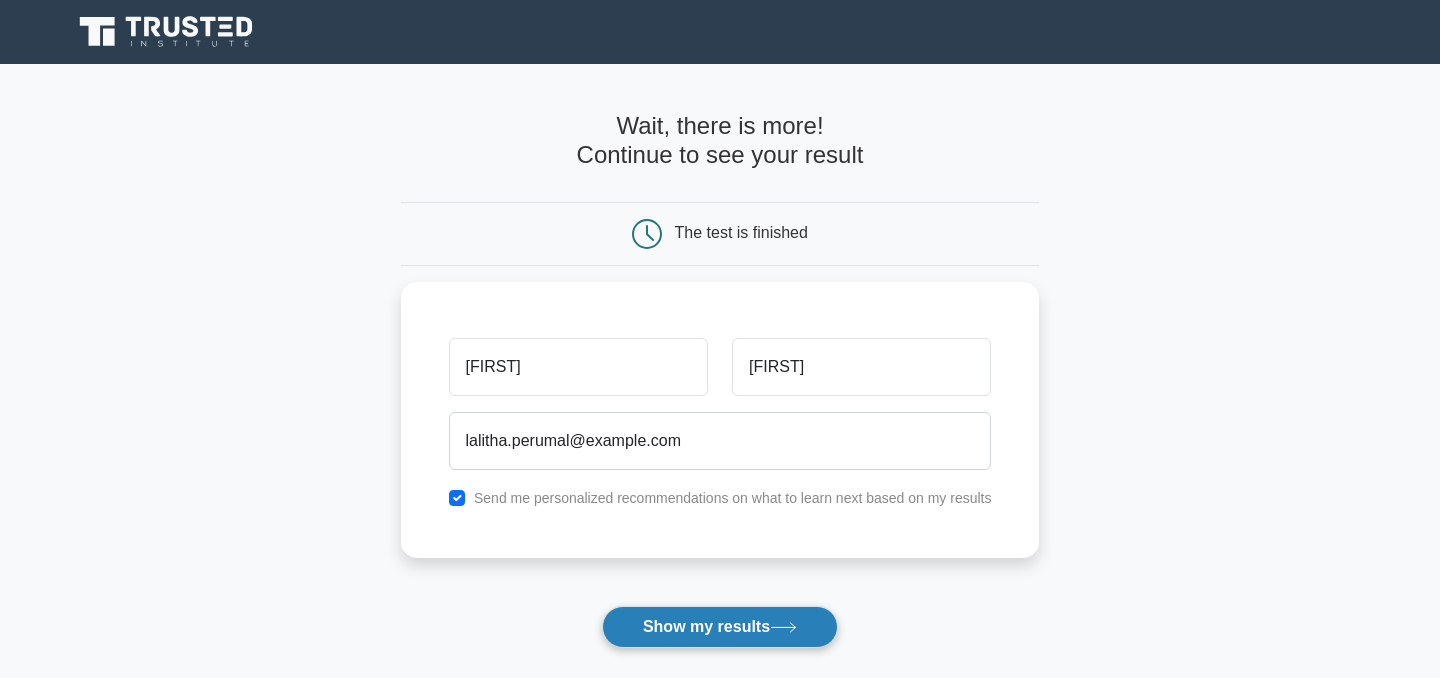 click on "Show my results" at bounding box center [720, 627] 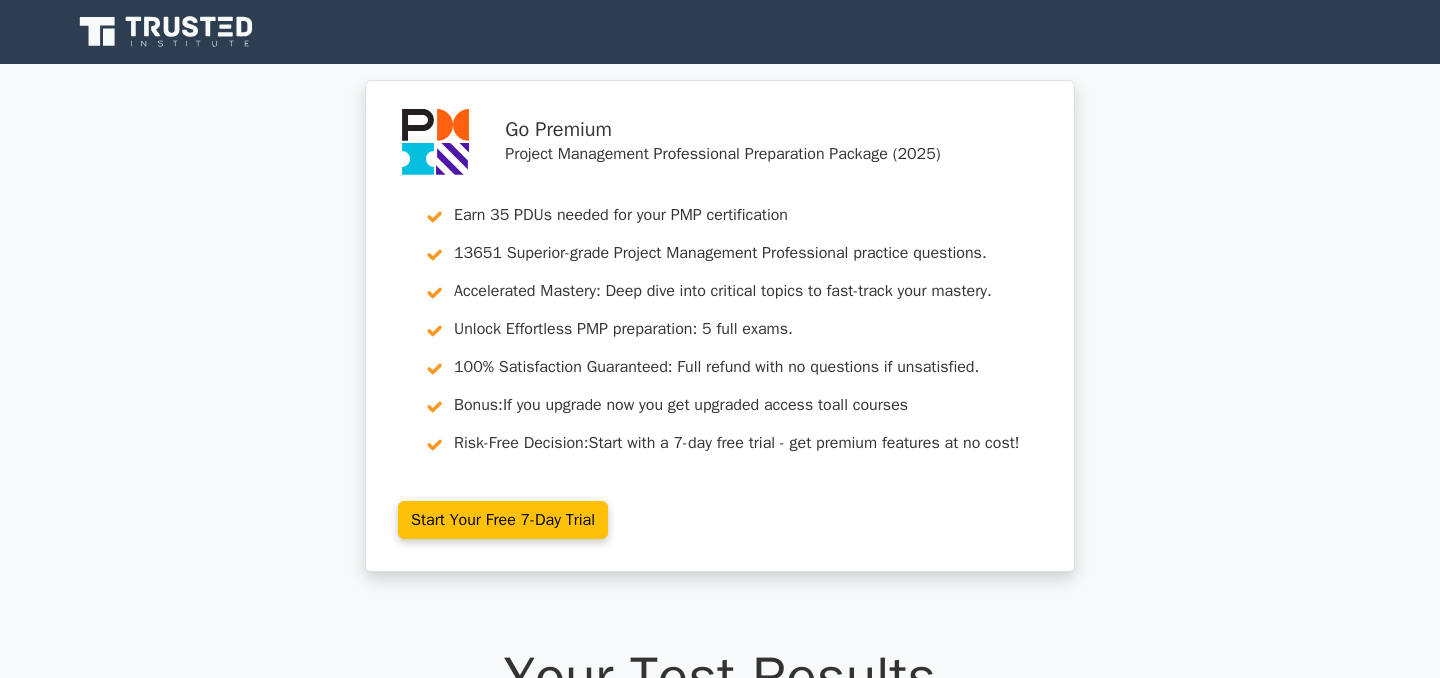 scroll, scrollTop: 0, scrollLeft: 0, axis: both 